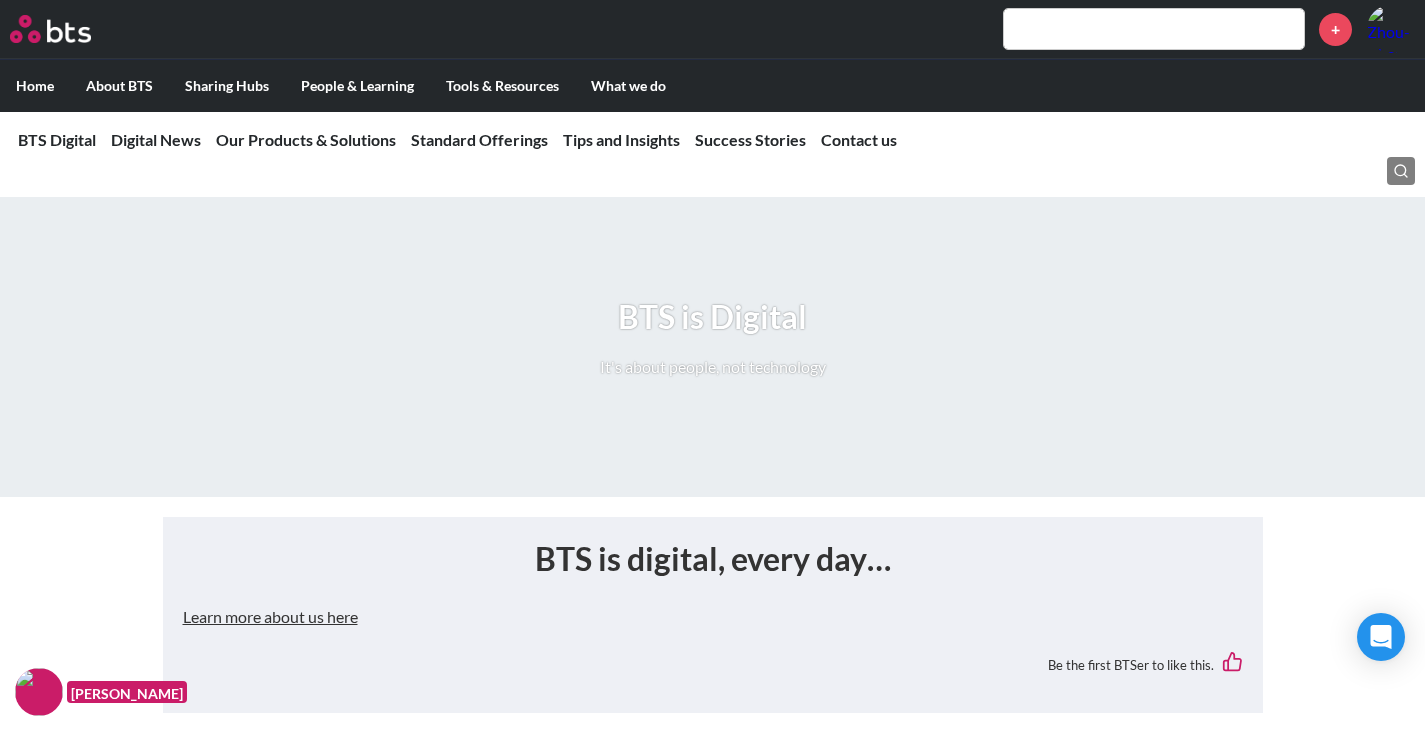scroll, scrollTop: 3000, scrollLeft: 0, axis: vertical 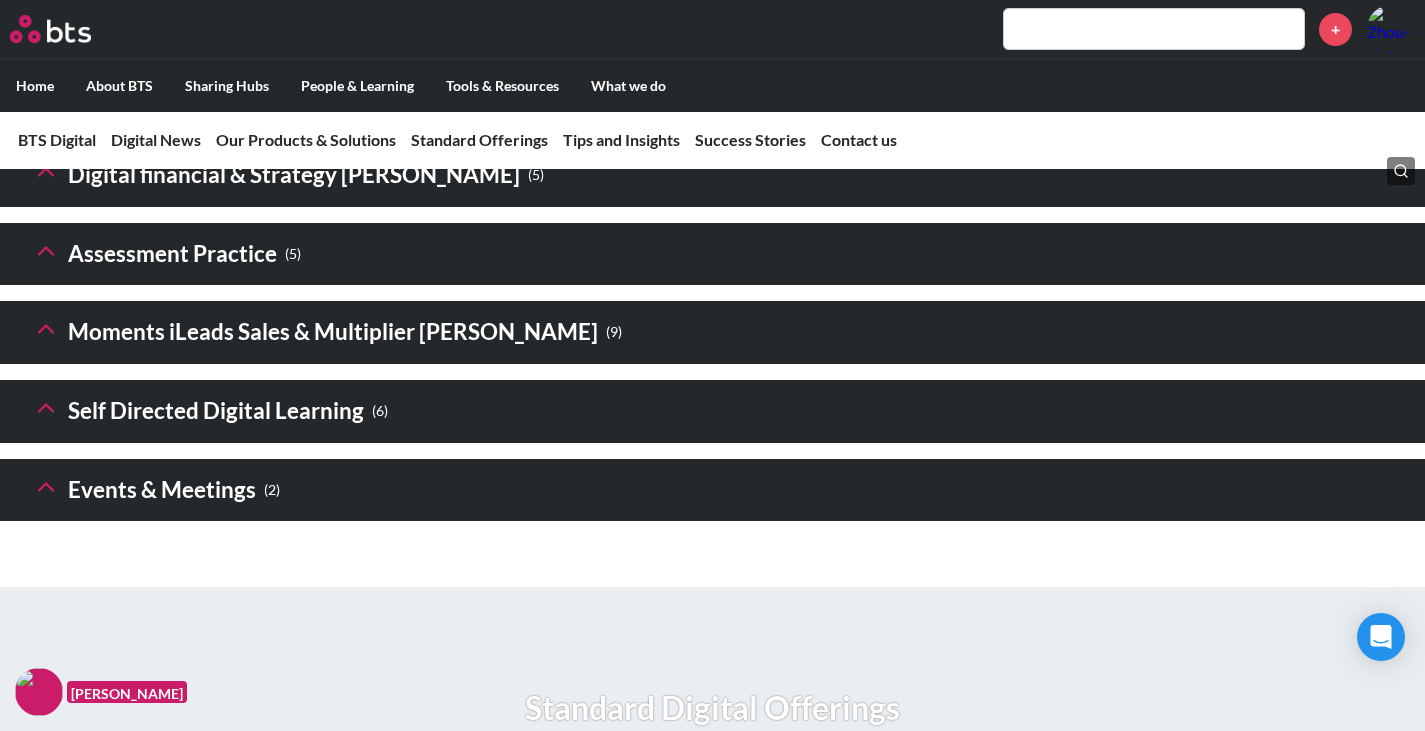 click on "Select needs Select deployments" at bounding box center [712, 109] 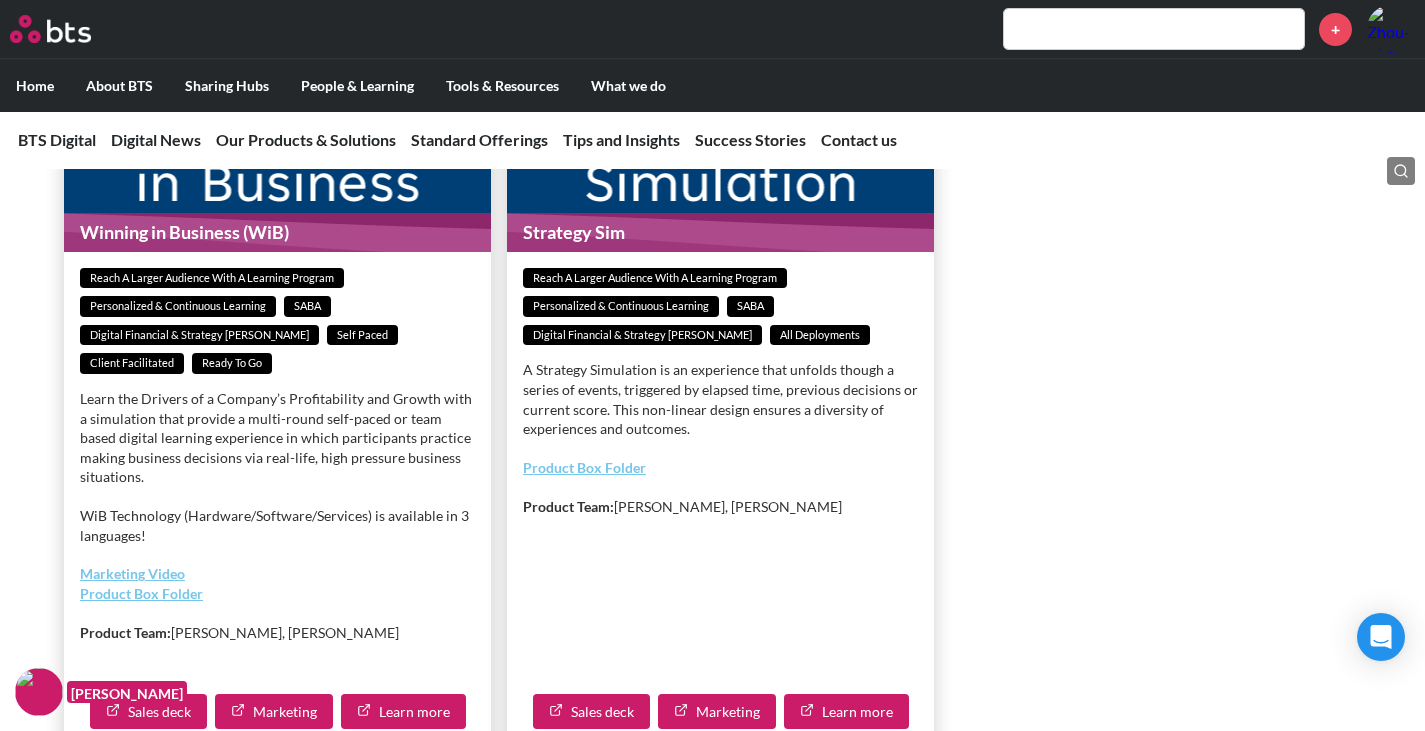 scroll, scrollTop: 4200, scrollLeft: 0, axis: vertical 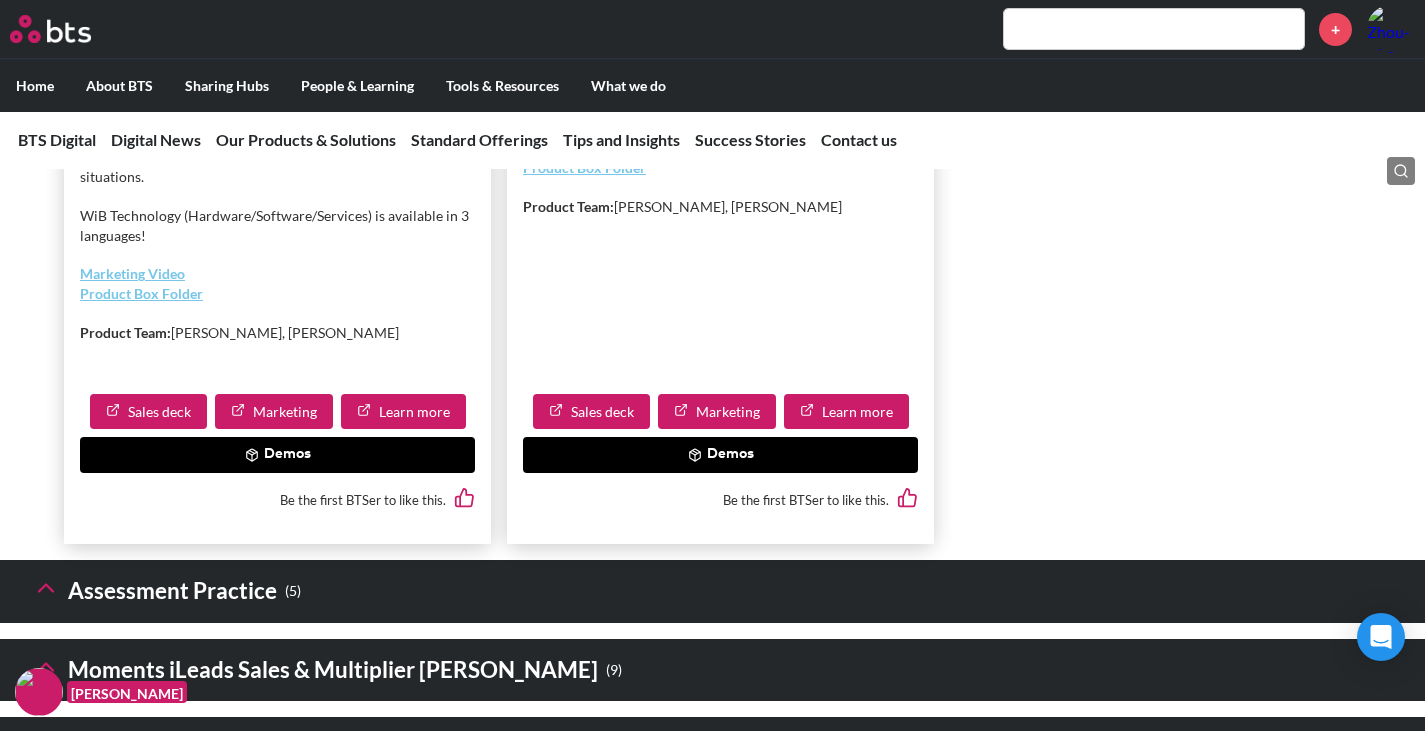 click on "Demos" at bounding box center [277, 455] 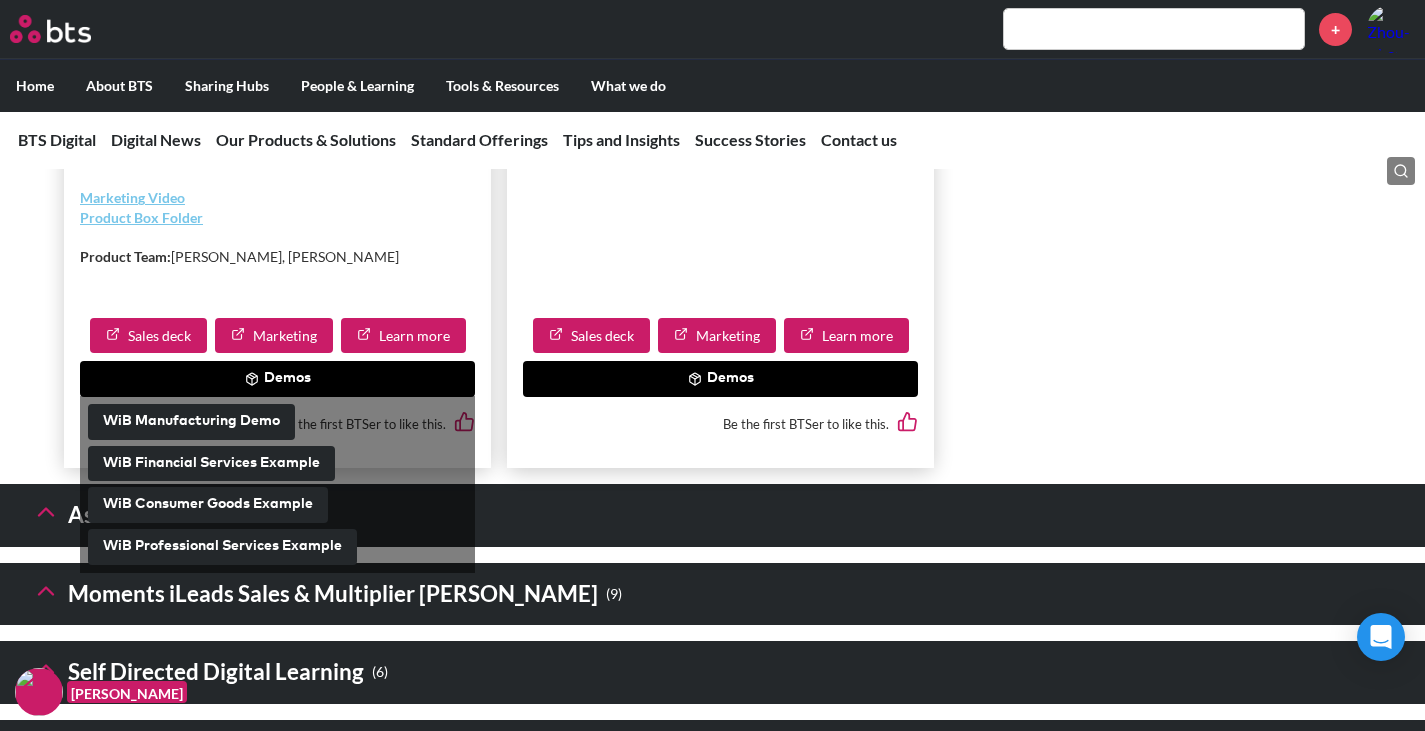 scroll, scrollTop: 4300, scrollLeft: 0, axis: vertical 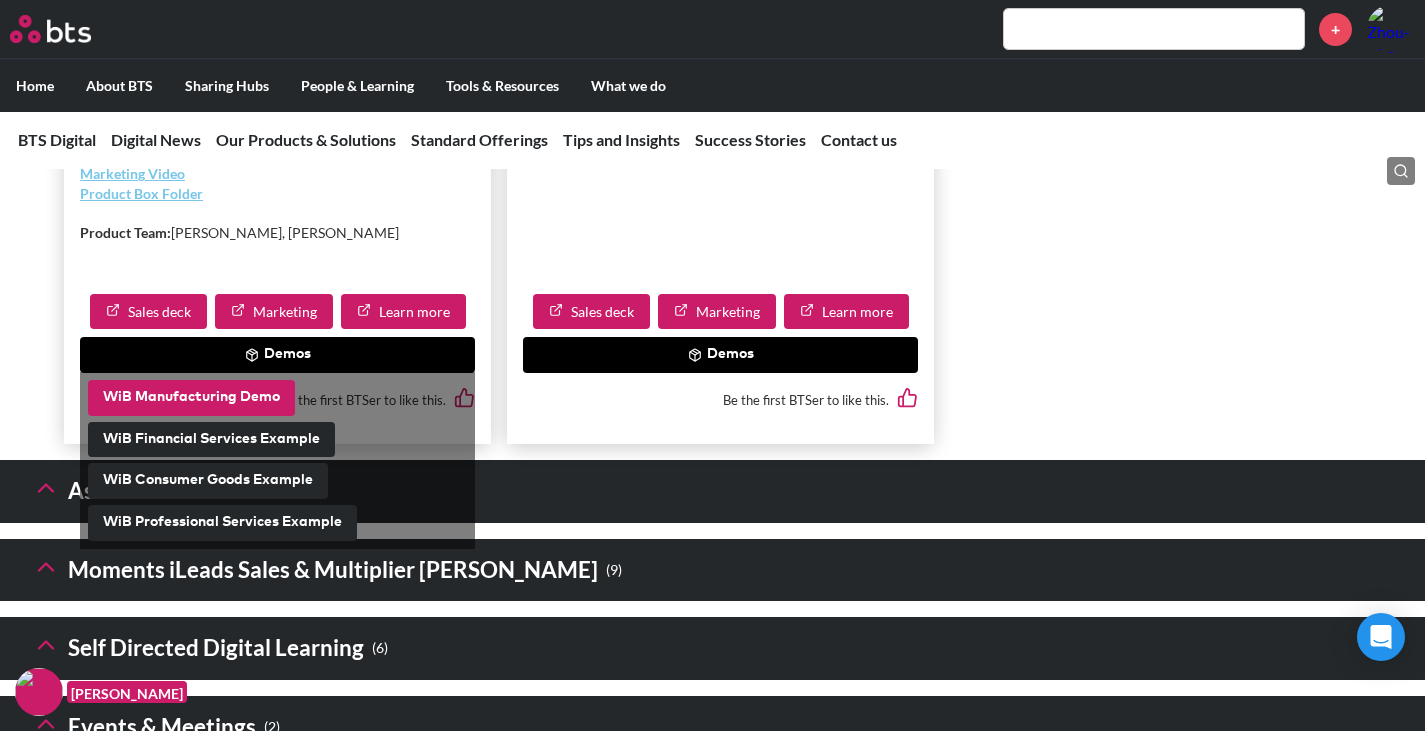 click on "WiB Manufacturing Demo" at bounding box center [191, 398] 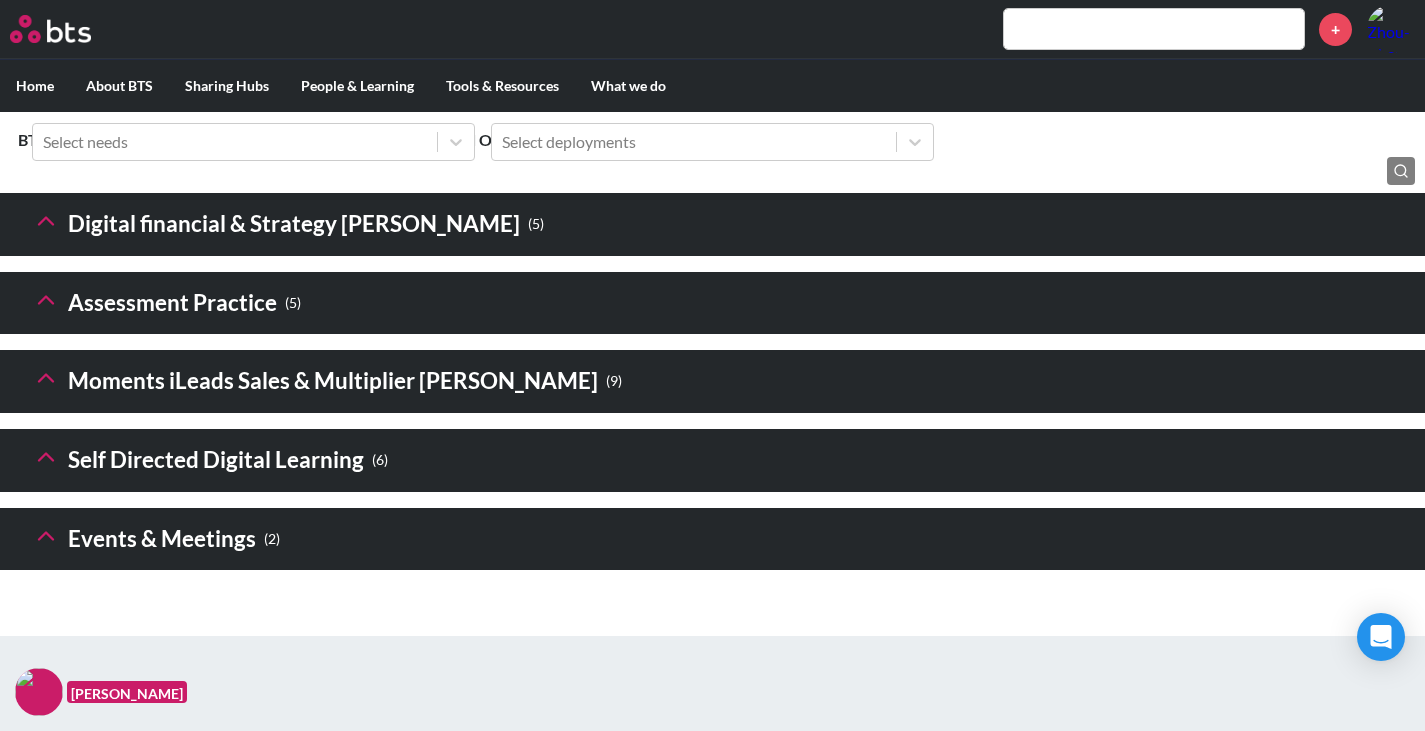 scroll, scrollTop: 3000, scrollLeft: 0, axis: vertical 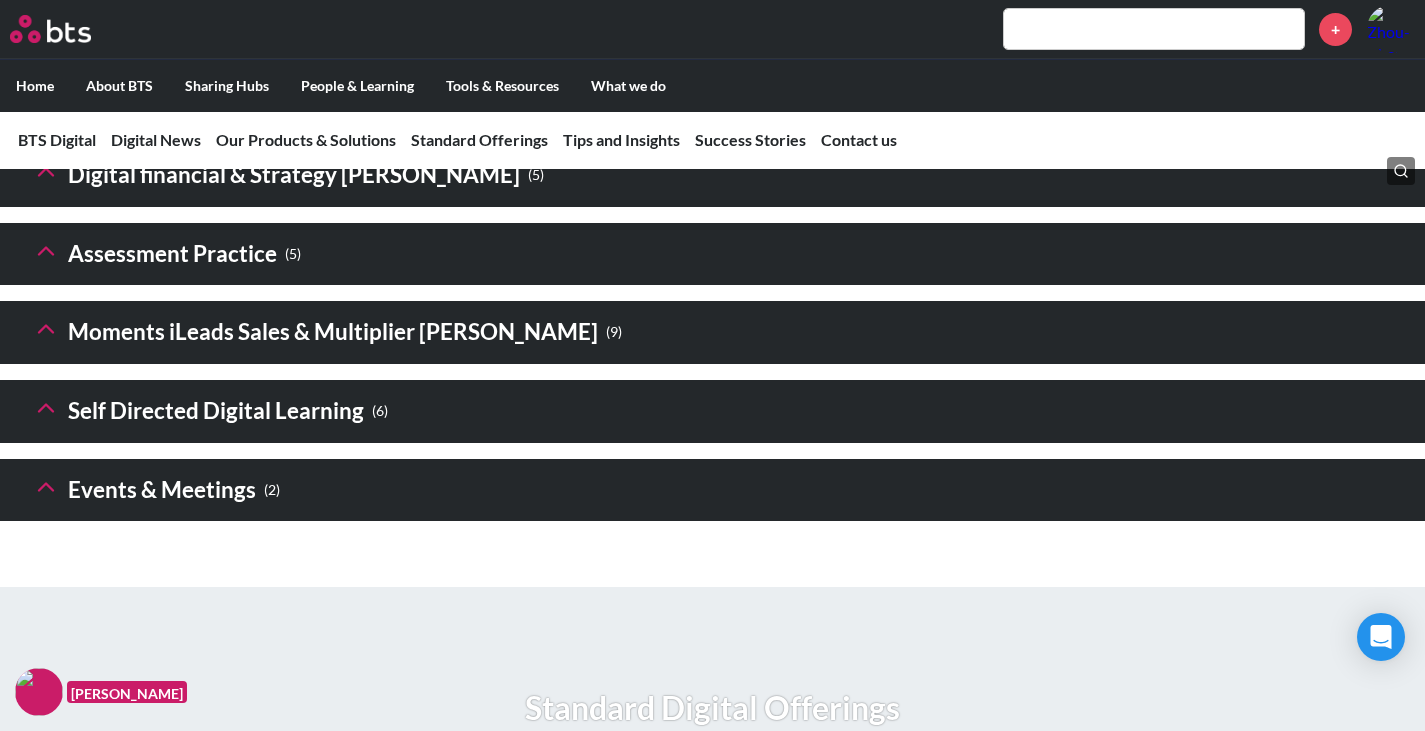 click on "Self Directed Digital Learning ( 6 )" at bounding box center [210, 411] 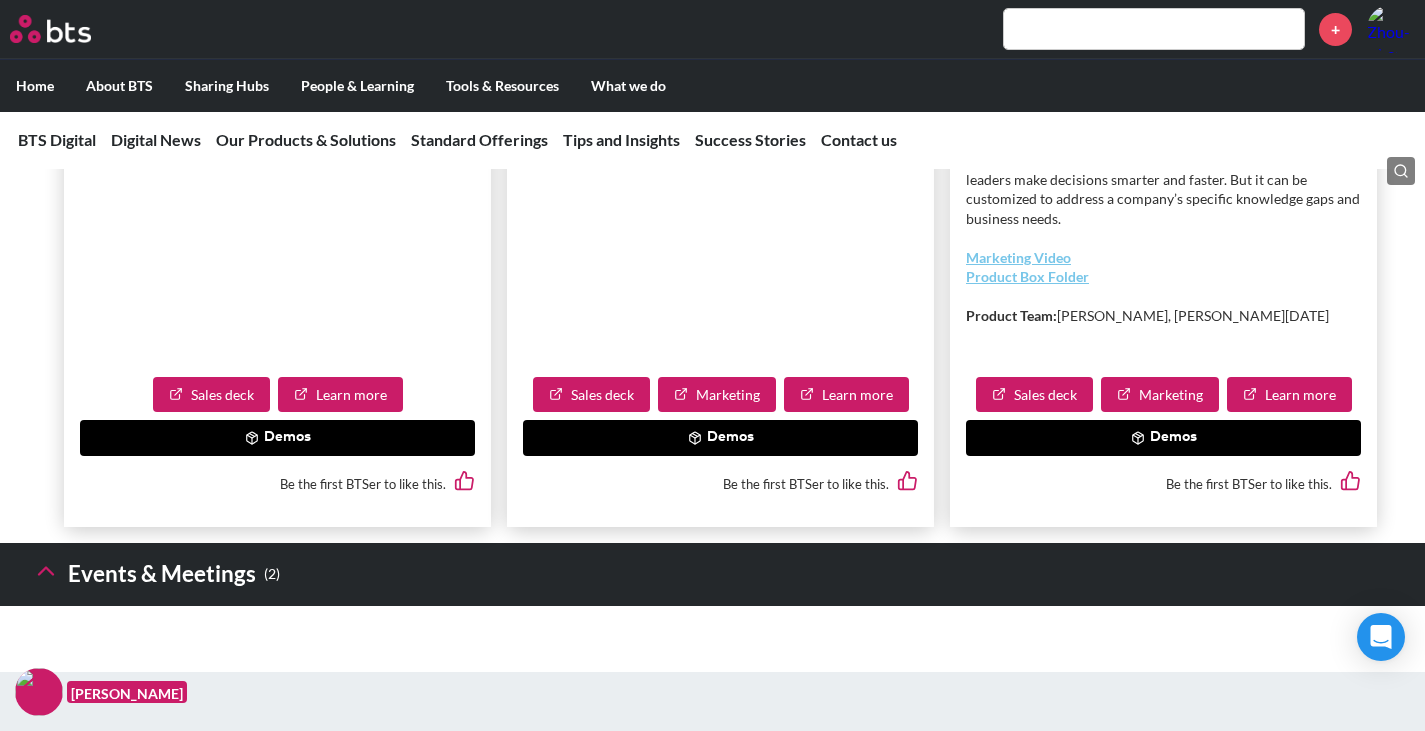 scroll, scrollTop: 4700, scrollLeft: 0, axis: vertical 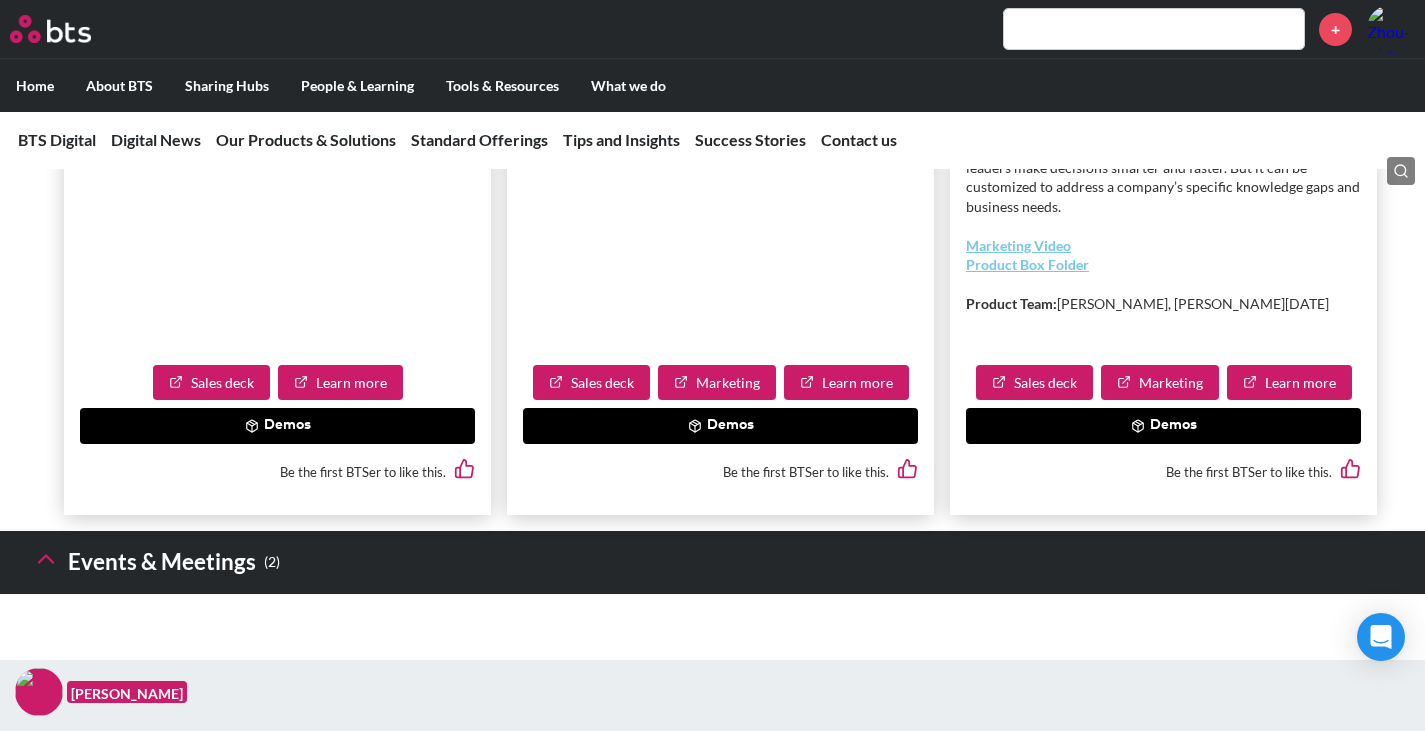 click on "Demos" at bounding box center (1163, 426) 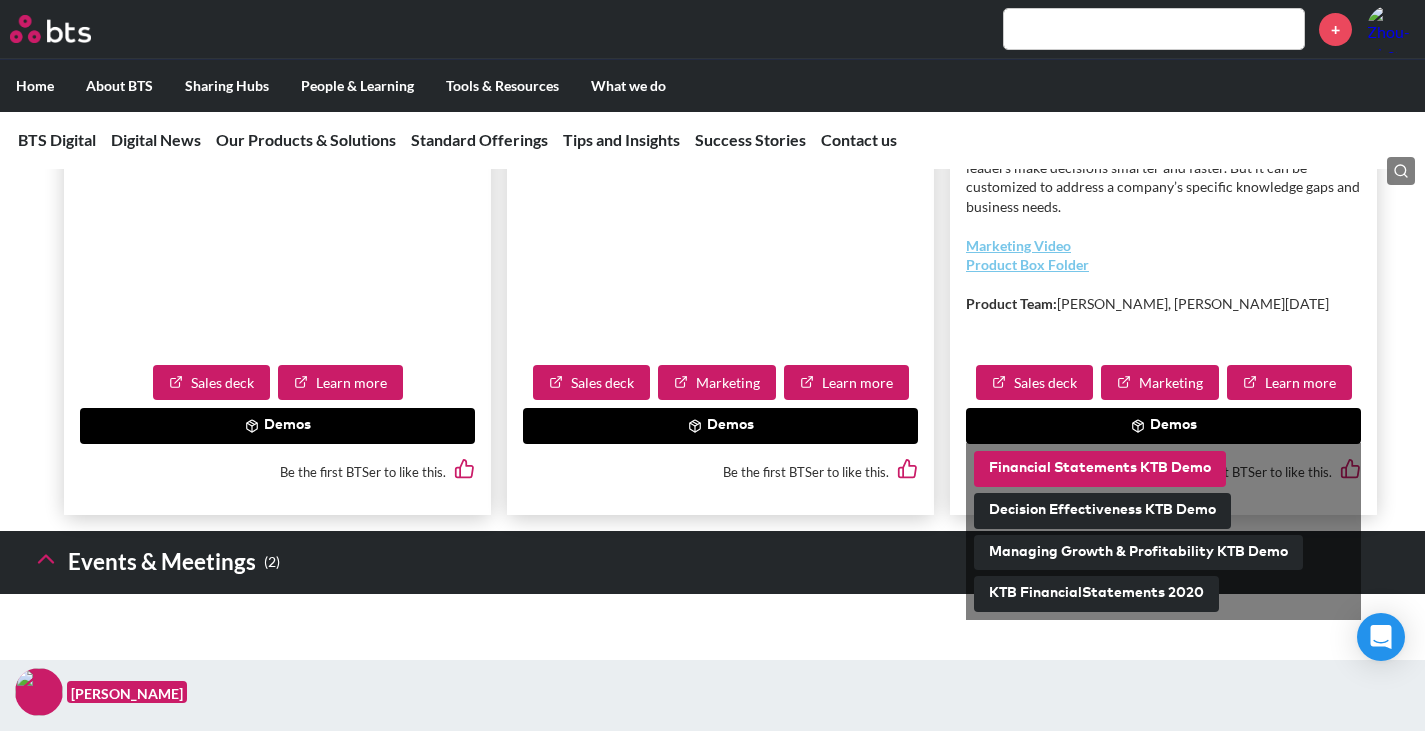 click on "Financial Statements KTB Demo" at bounding box center (1100, 469) 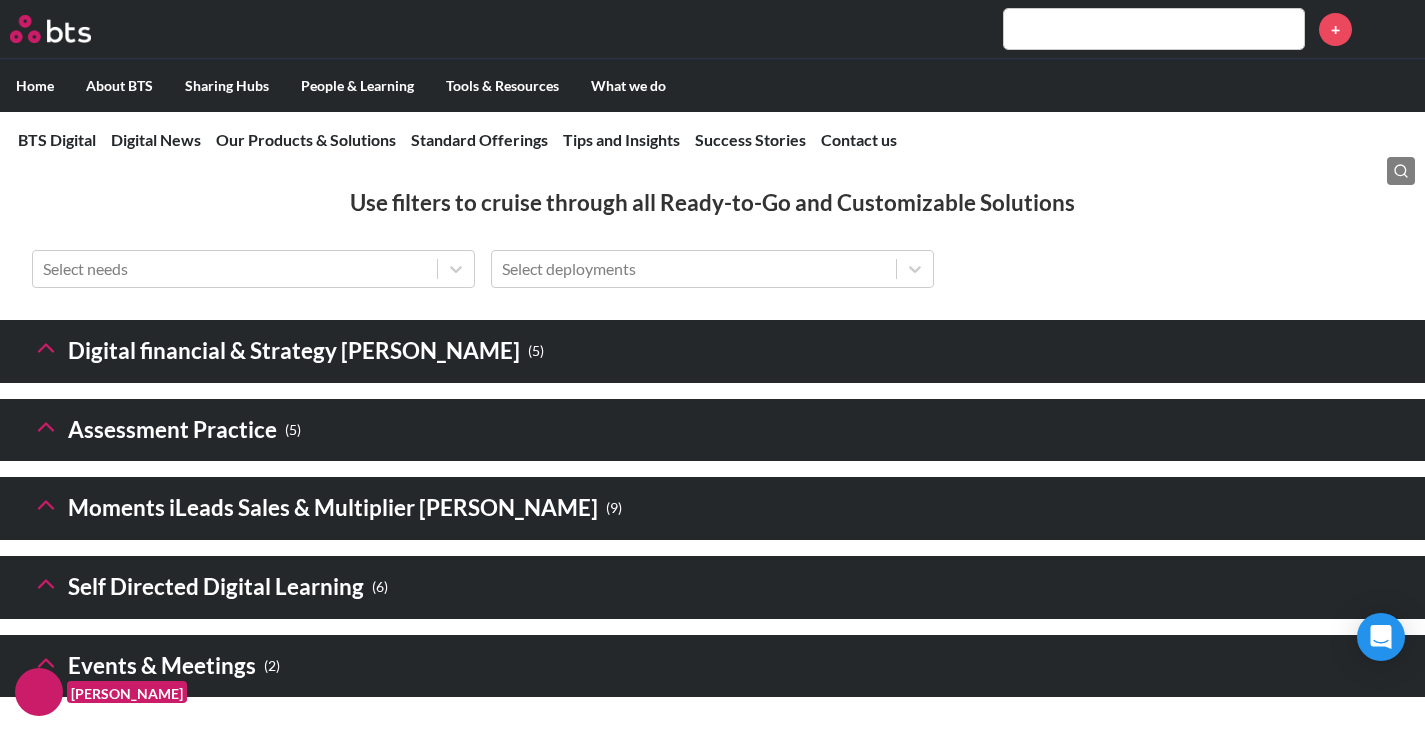 scroll, scrollTop: 2800, scrollLeft: 0, axis: vertical 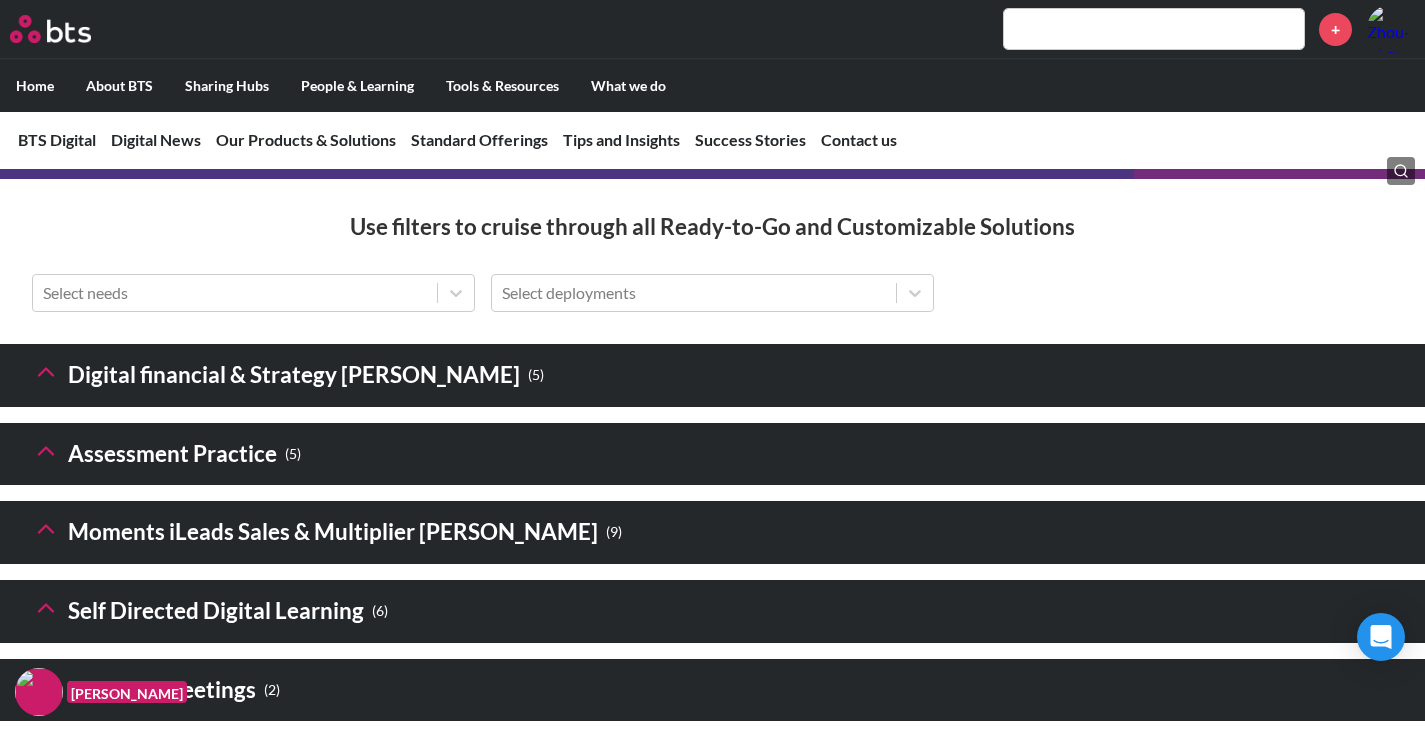 click on "Digital financial & Strategy [PERSON_NAME] ( 5 )" at bounding box center [288, 375] 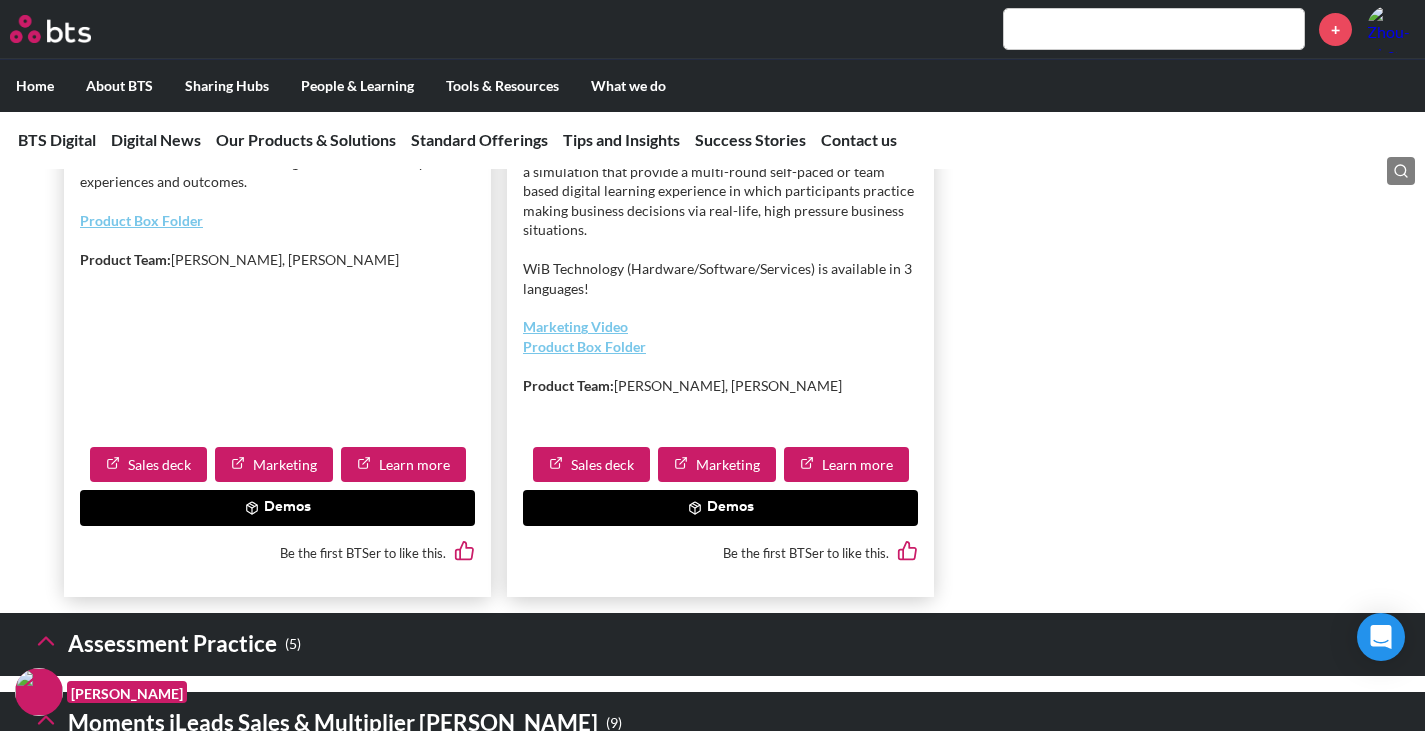 scroll, scrollTop: 4200, scrollLeft: 0, axis: vertical 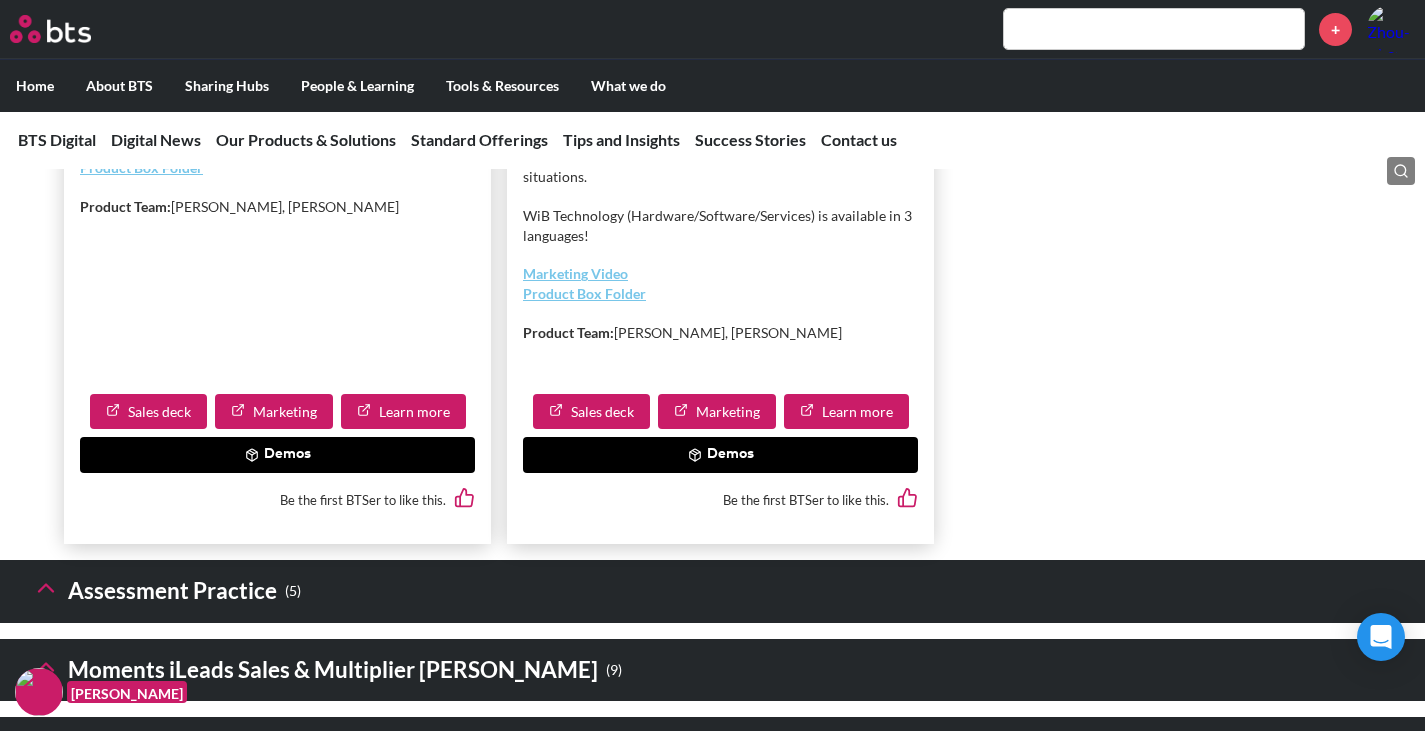 click on "Demos" at bounding box center (720, 455) 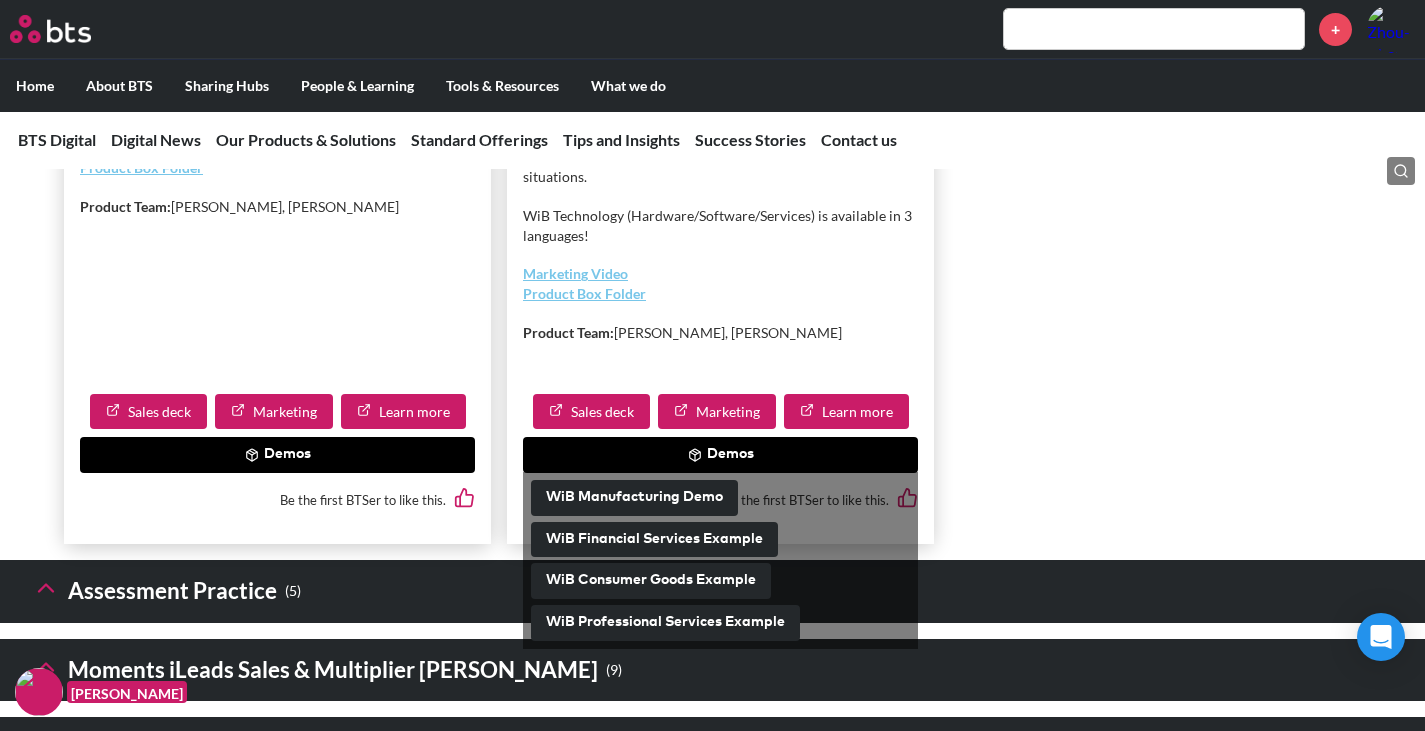 click on "Digital BA1 Add Digital Modules to a Learning Journey Personalized & Continuous Learning SABA Digital financial & Strategy Sims Self paced Part of Journey Highly customized multi-round business simulation - run your organization and compete for market share!
Product Box Folder
Product Team:  Dillon Lee, Piet Kreyns  Sales deck  Learn more  Demos Oscar Bustos like this. Digital BA2 Add Digital Modules to a Learning Journey Personalized & Continuous Learning On The Job Learning SABA Digital financial & Strategy Sims All deployments Digital Decision Tools equipped with advanced data analytics and data visualization modules. Focuses on Daily Business Decision Making, as opposed to the “helicopter perspective’ of a BA1.
Product Box Folder
Product Team:  Dillon Lee, Piet Kreyns  Sales deck  Learn more  Demos Be the first BTSer to like this. Winning in Business Lite (WiB-Lite) Reach a Larger Audience With a Learning Program Add Digital Modules to a Learning Journey Personalized & Continuous Learning" at bounding box center [720, -217] 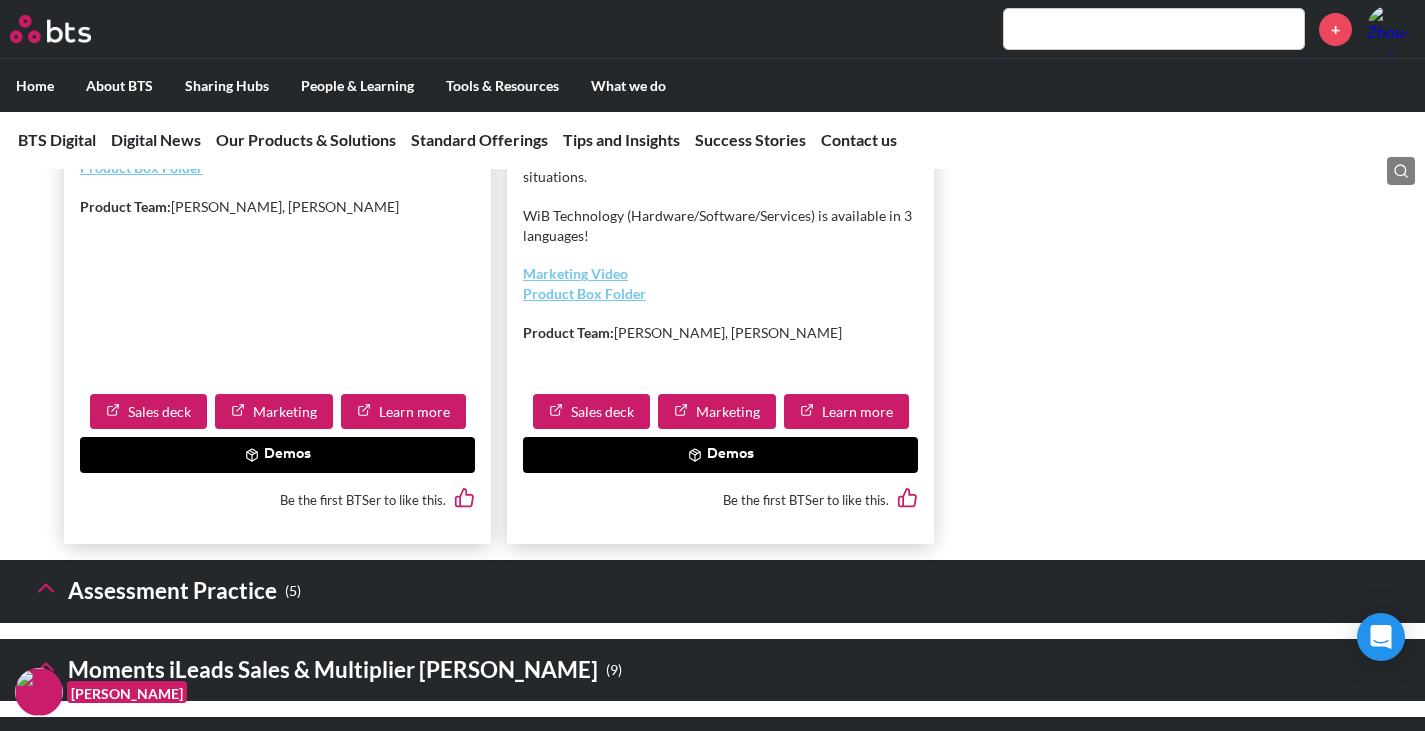 click on "Demos" at bounding box center [720, 455] 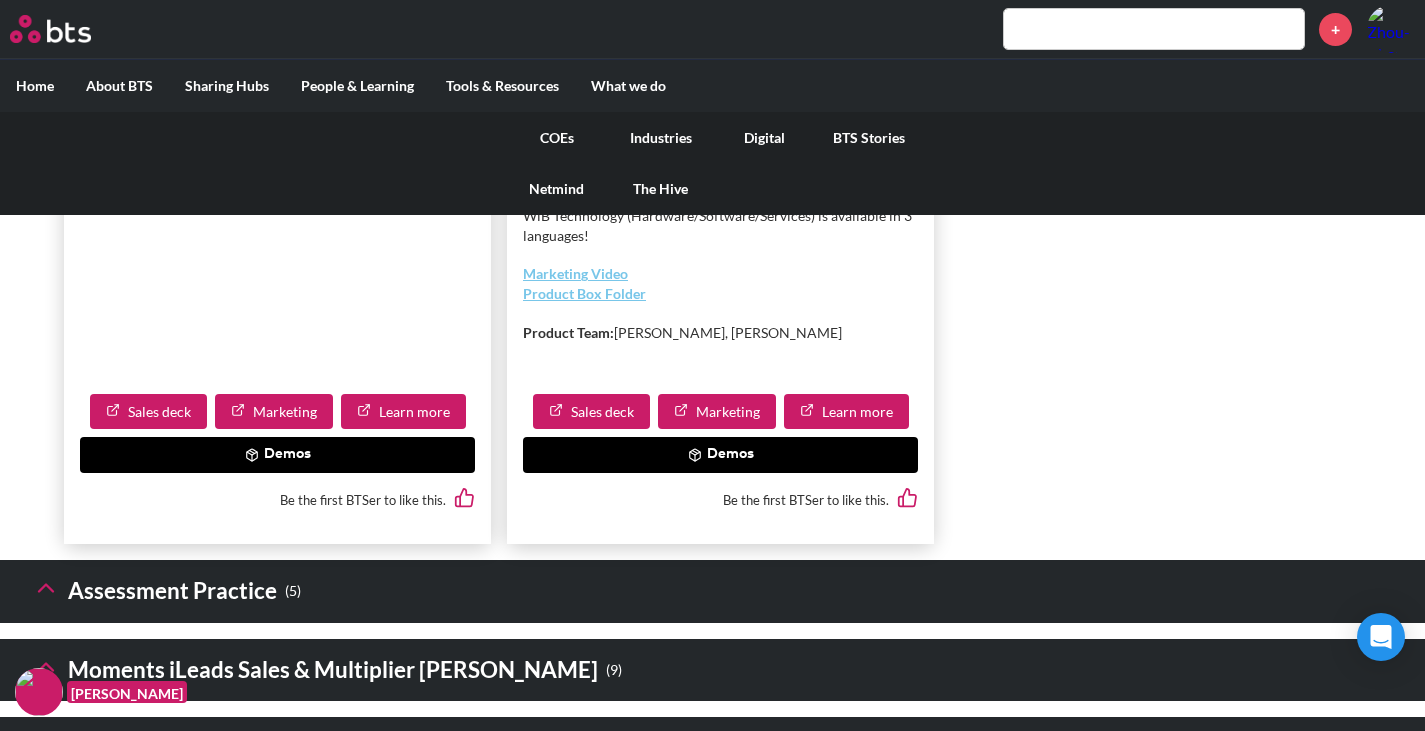 click on "Digital" at bounding box center [765, 138] 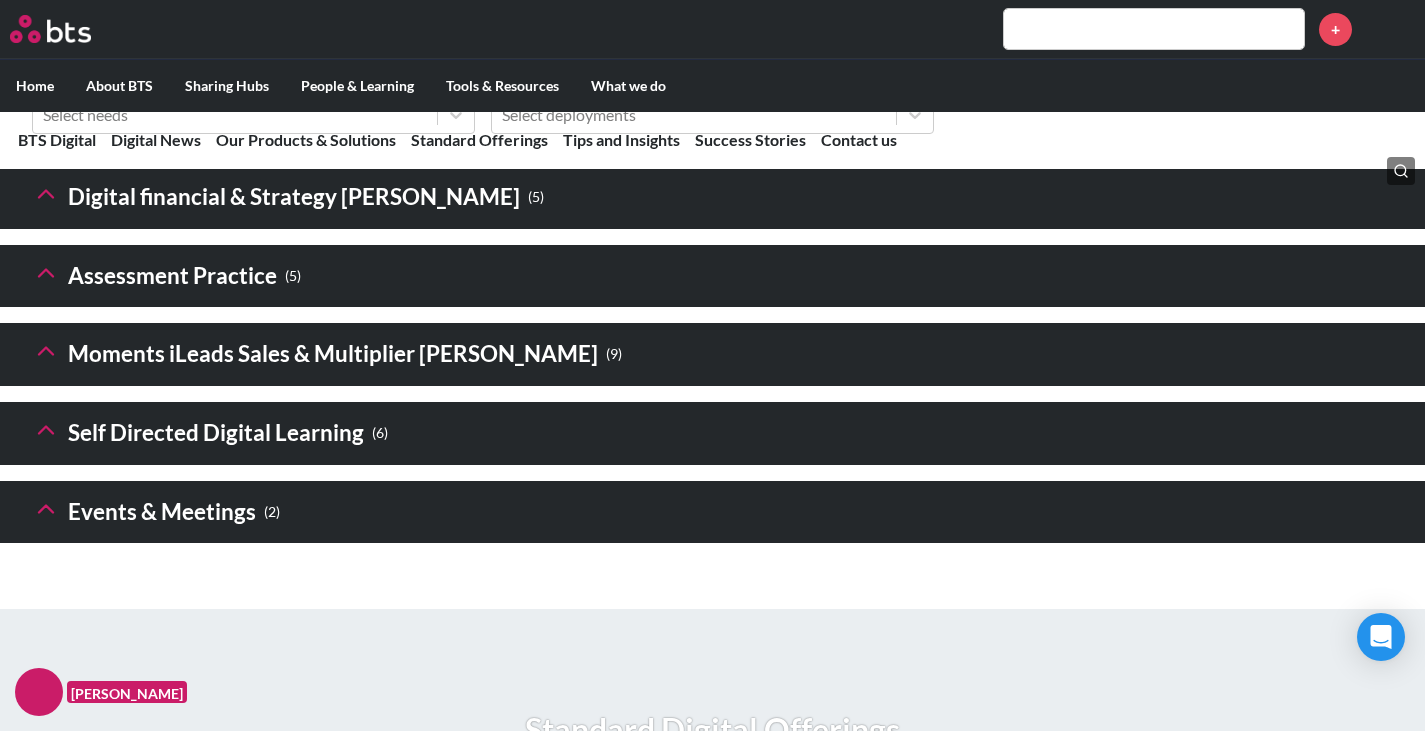 scroll, scrollTop: 2900, scrollLeft: 0, axis: vertical 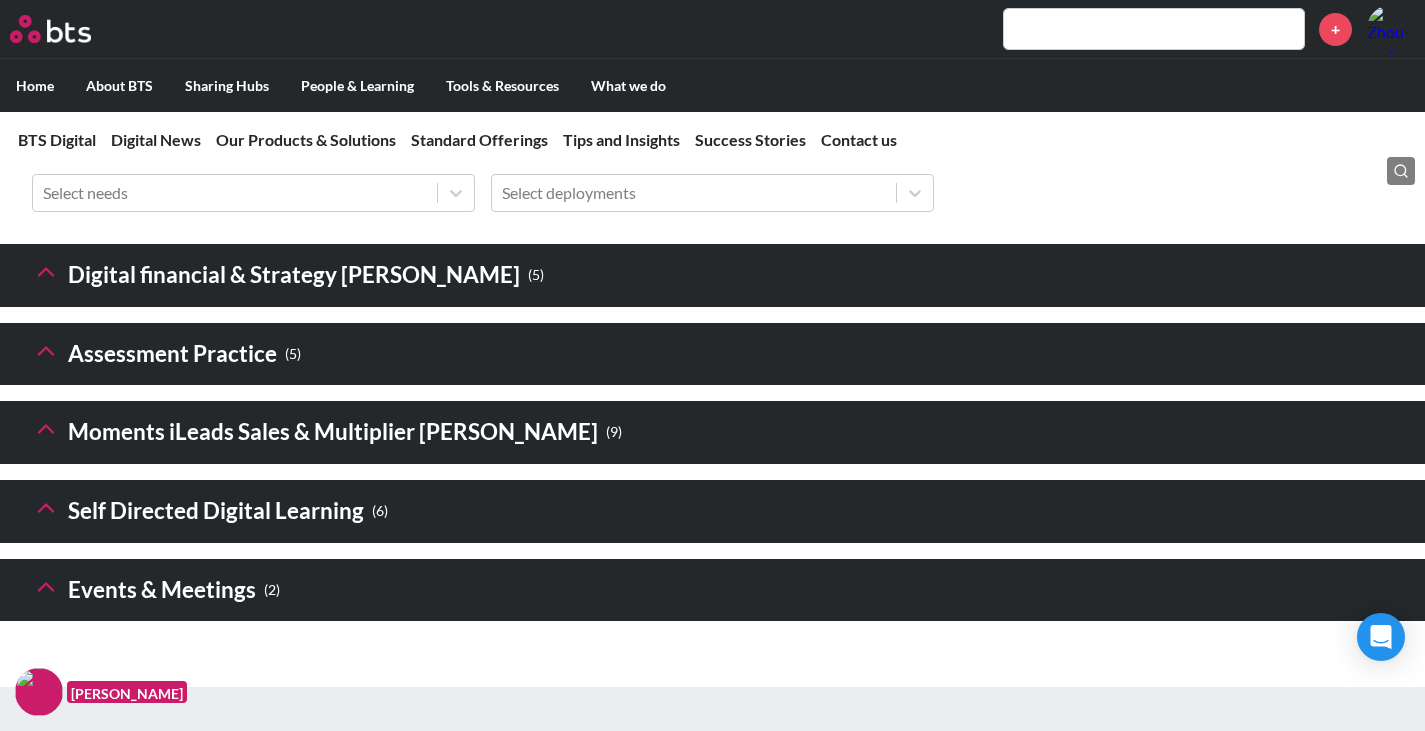 click 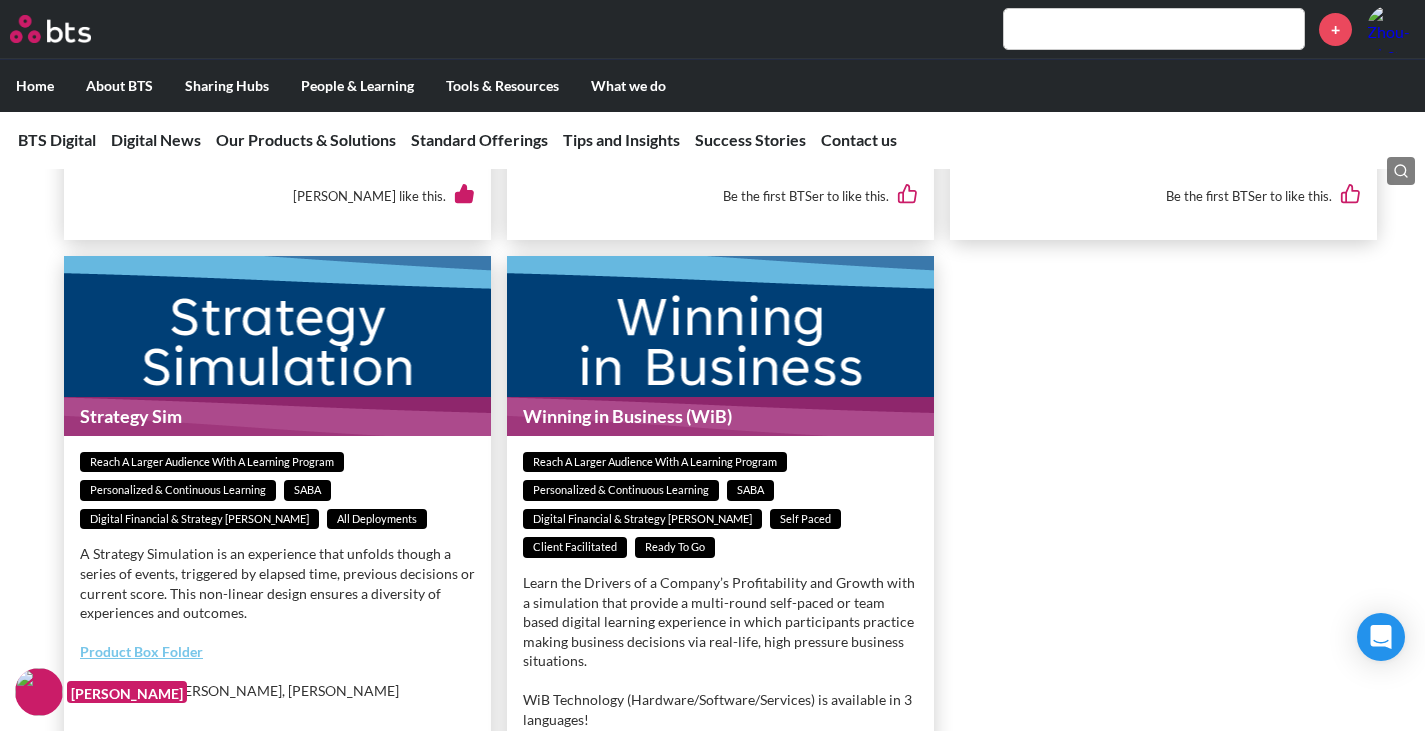 scroll, scrollTop: 3500, scrollLeft: 0, axis: vertical 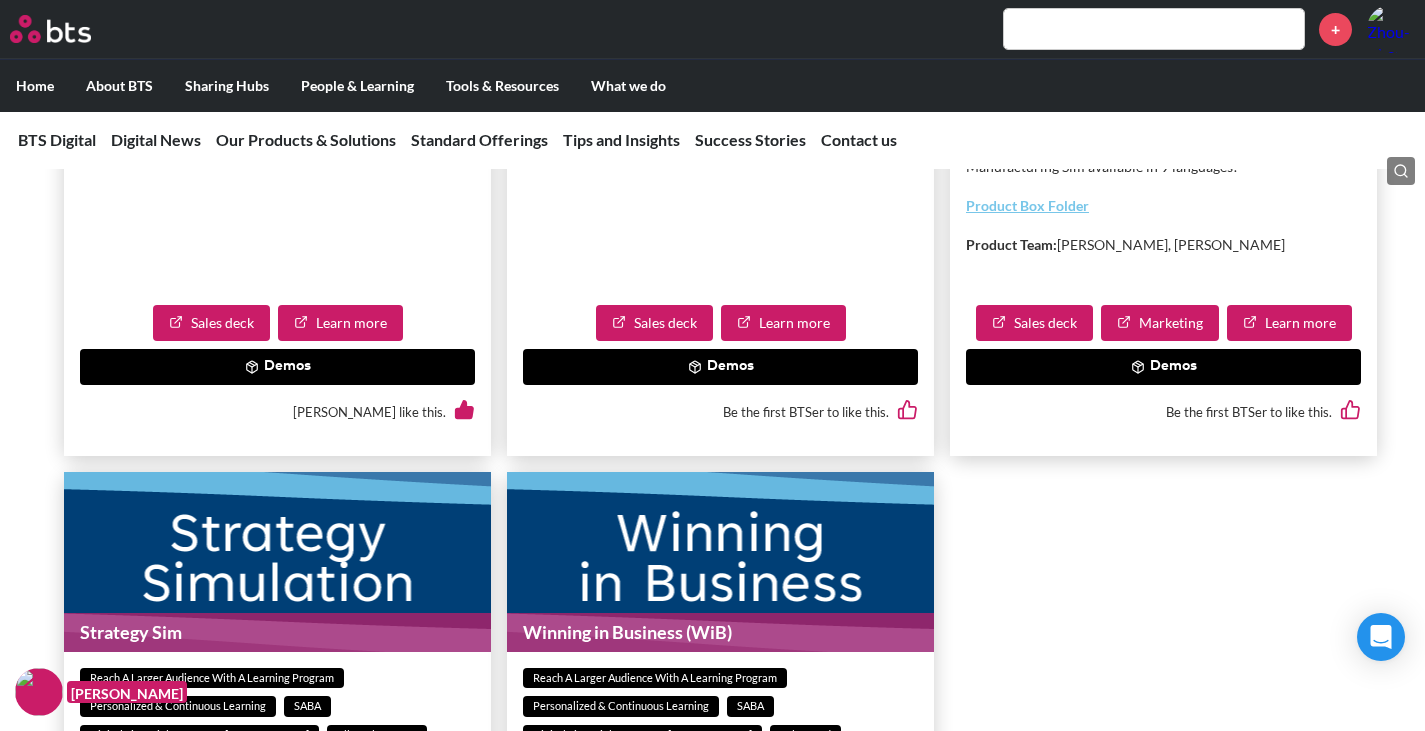 click on "Digital BA1 Add Digital Modules to a Learning Journey Personalized & Continuous Learning SABA Digital financial & Strategy Sims Self paced Part of Journey Highly customized multi-round business simulation - run your organization and compete for market share!
Product Box Folder
Product Team:  Dillon Lee, Piet Kreyns  Sales deck  Learn more  Demos Oscar Bustos like this. Digital BA2 Add Digital Modules to a Learning Journey Personalized & Continuous Learning On The Job Learning SABA Digital financial & Strategy Sims All deployments Digital Decision Tools equipped with advanced data analytics and data visualization modules. Focuses on Daily Business Decision Making, as opposed to the “helicopter perspective’ of a BA1.
Product Box Folder
Product Team:  Dillon Lee, Piet Kreyns  Sales deck  Learn more  Demos Be the first BTSer to like this. Winning in Business Lite (WiB-Lite) Reach a Larger Audience With a Learning Program Add Digital Modules to a Learning Journey Personalized & Continuous Learning" at bounding box center [720, 483] 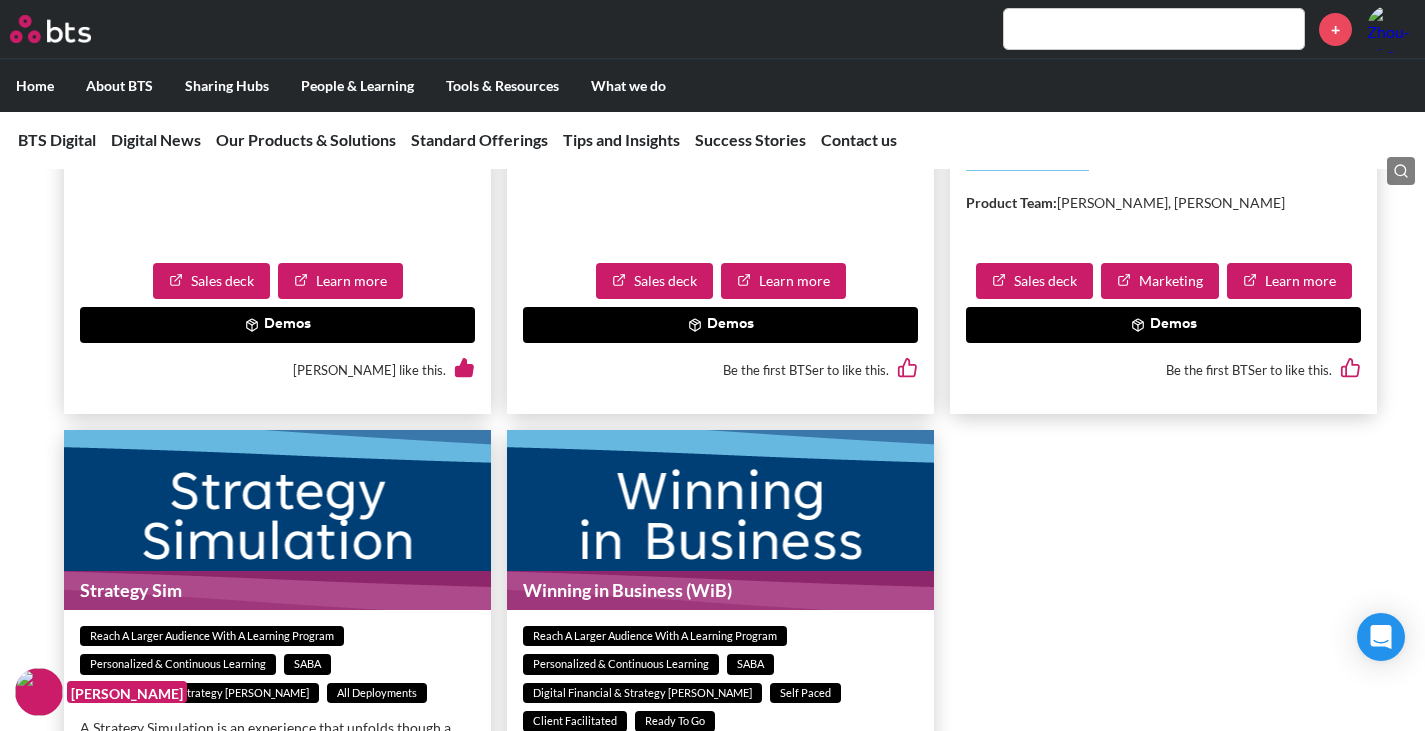 scroll, scrollTop: 4100, scrollLeft: 0, axis: vertical 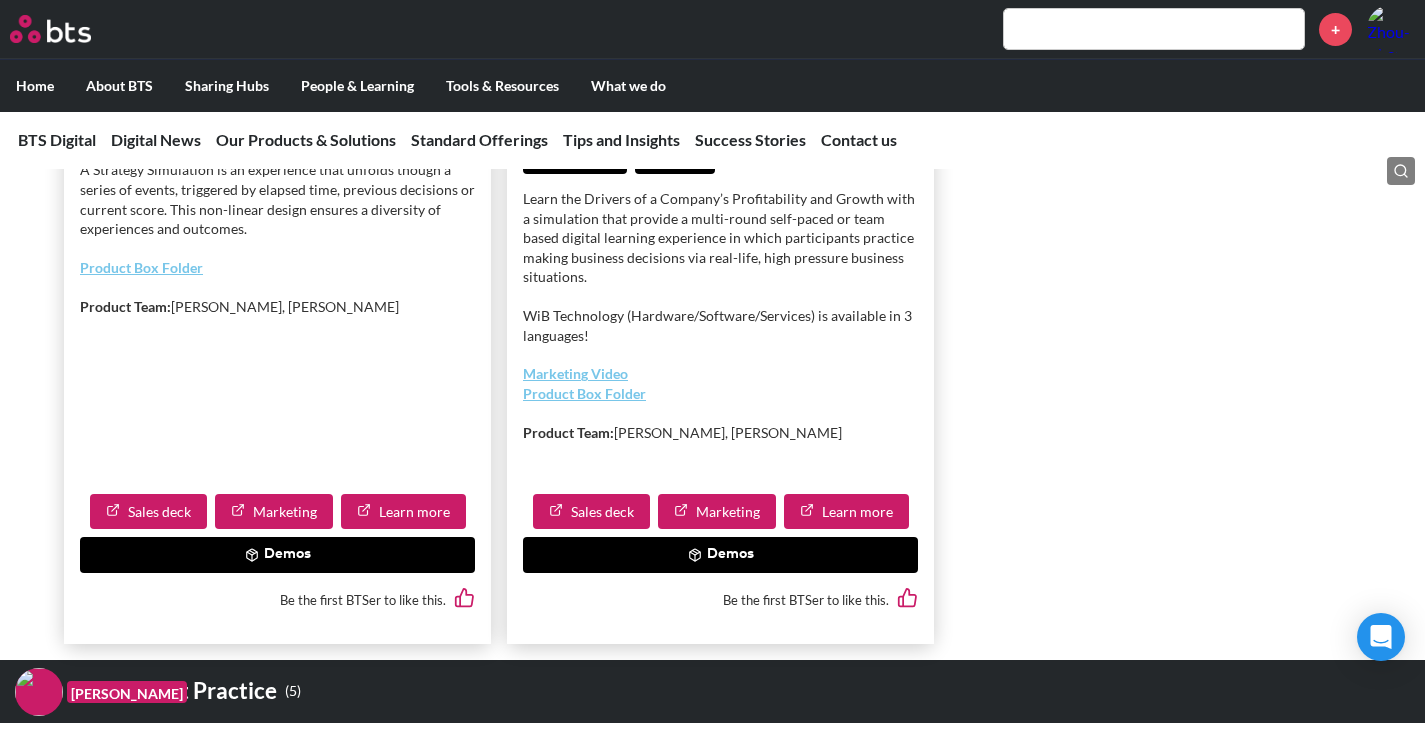 click on "Demos" at bounding box center [720, 555] 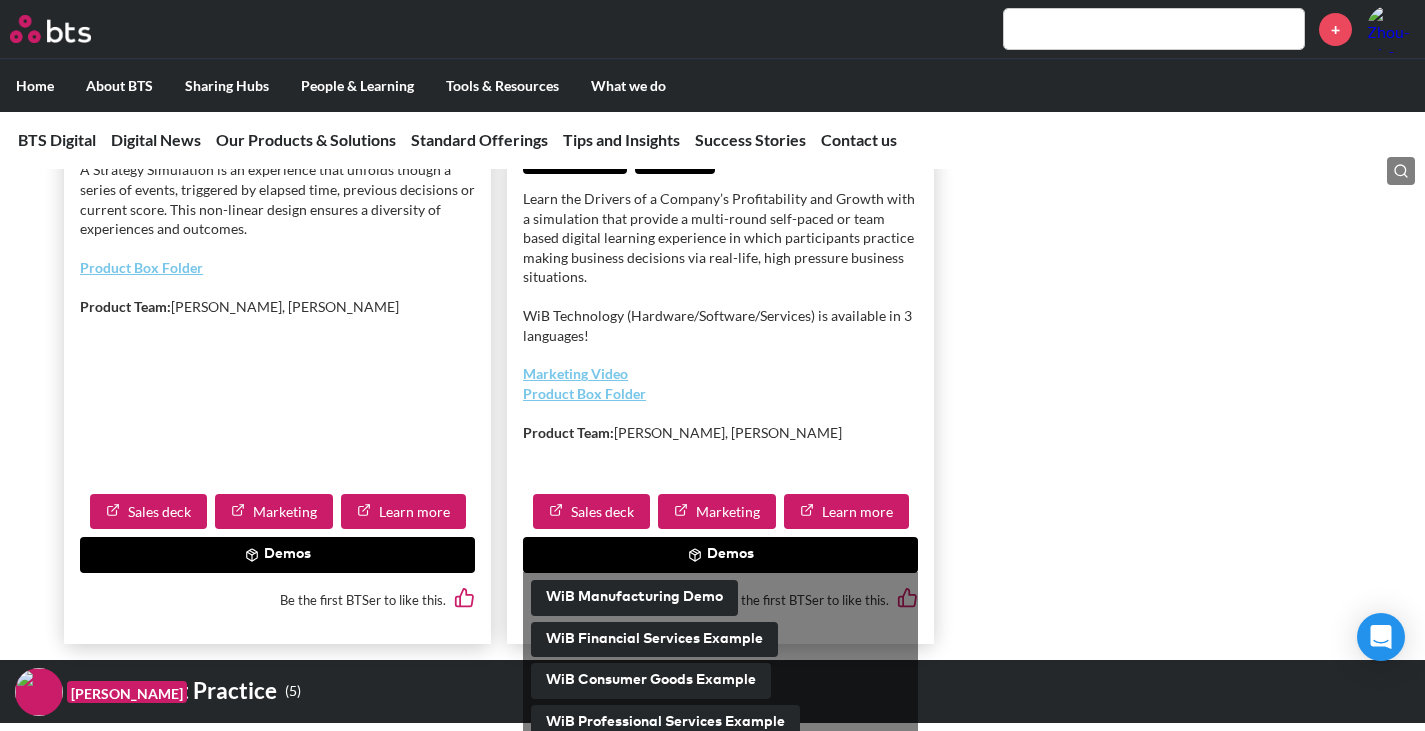 scroll, scrollTop: 4300, scrollLeft: 0, axis: vertical 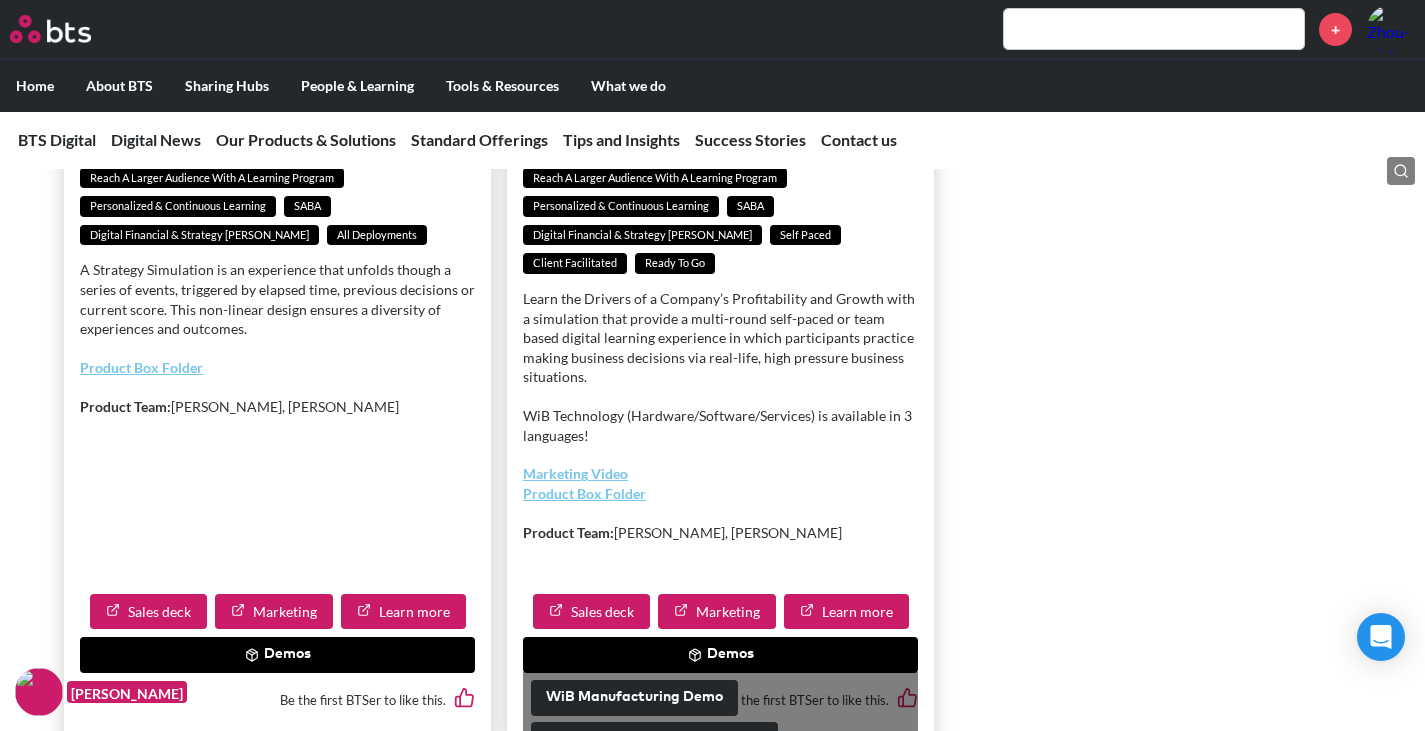 click on "Digital BA1 Add Digital Modules to a Learning Journey Personalized & Continuous Learning SABA Digital financial & Strategy Sims Self paced Part of Journey Highly customized multi-round business simulation - run your organization and compete for market share!
Product Box Folder
Product Team:  Dillon Lee, Piet Kreyns  Sales deck  Learn more  Demos Oscar Bustos like this. Digital BA2 Add Digital Modules to a Learning Journey Personalized & Continuous Learning On The Job Learning SABA Digital financial & Strategy Sims All deployments Digital Decision Tools equipped with advanced data analytics and data visualization modules. Focuses on Daily Business Decision Making, as opposed to the “helicopter perspective’ of a BA1.
Product Box Folder
Product Team:  Dillon Lee, Piet Kreyns  Sales deck  Learn more  Demos Be the first BTSer to like this. Winning in Business Lite (WiB-Lite) Reach a Larger Audience With a Learning Program Add Digital Modules to a Learning Journey Personalized & Continuous Learning" at bounding box center [720, -17] 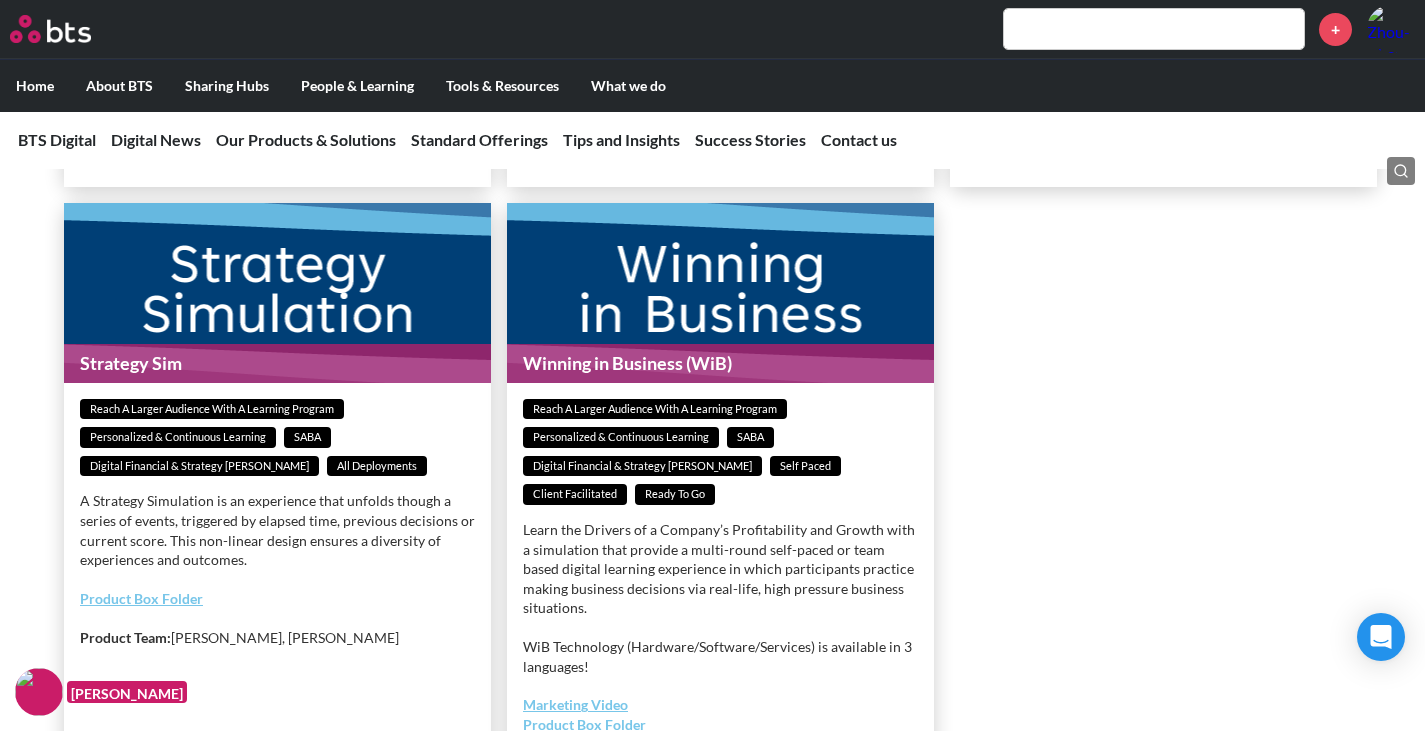 scroll, scrollTop: 3700, scrollLeft: 0, axis: vertical 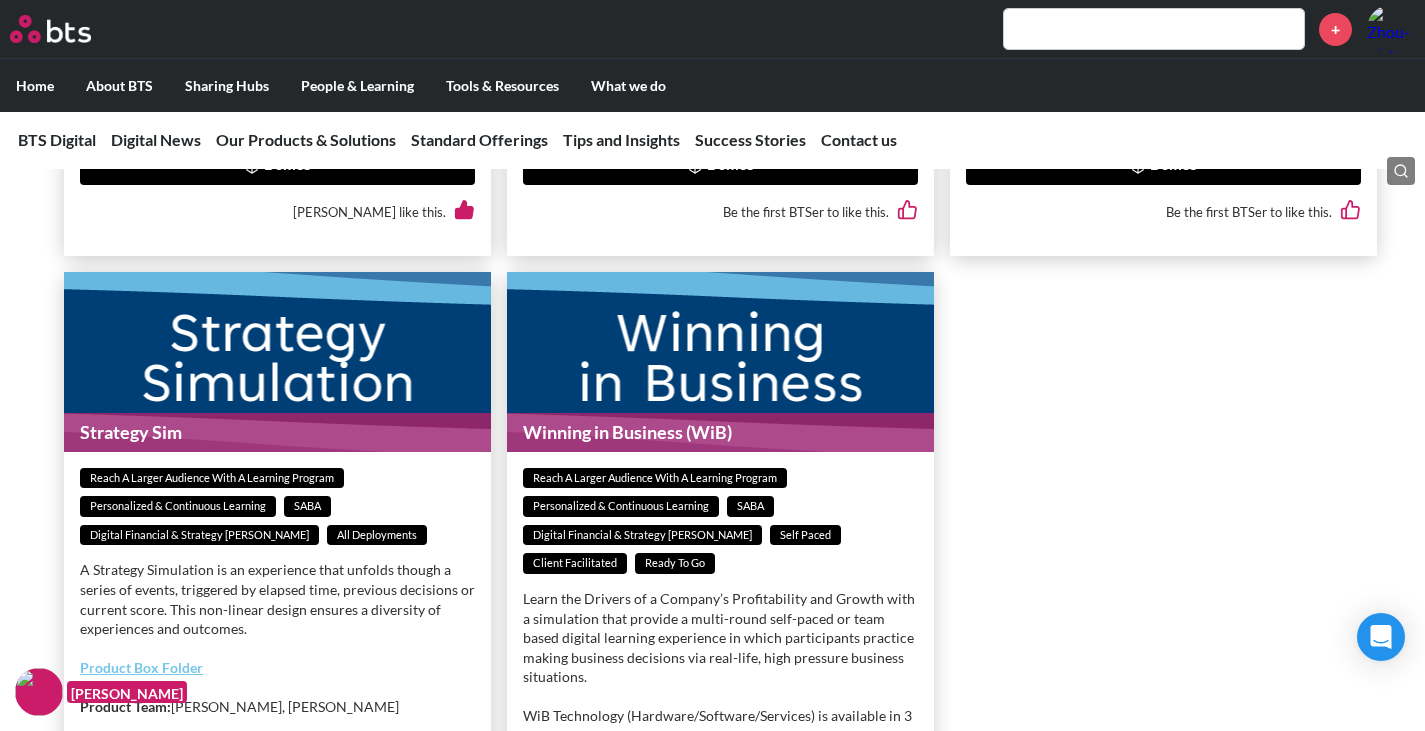 click on "Demos" at bounding box center (1163, 167) 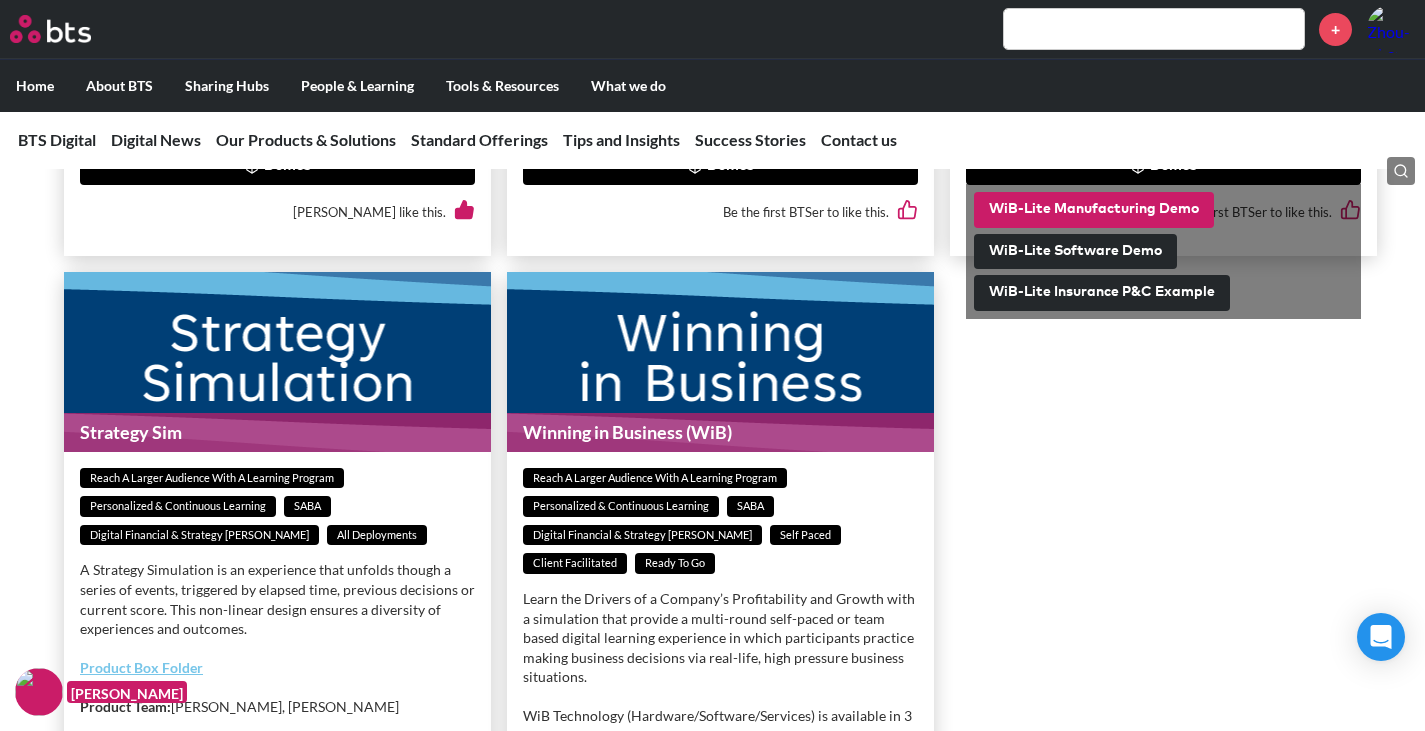 click on "WiB-Lite Manufacturing Demo" at bounding box center [1094, 210] 